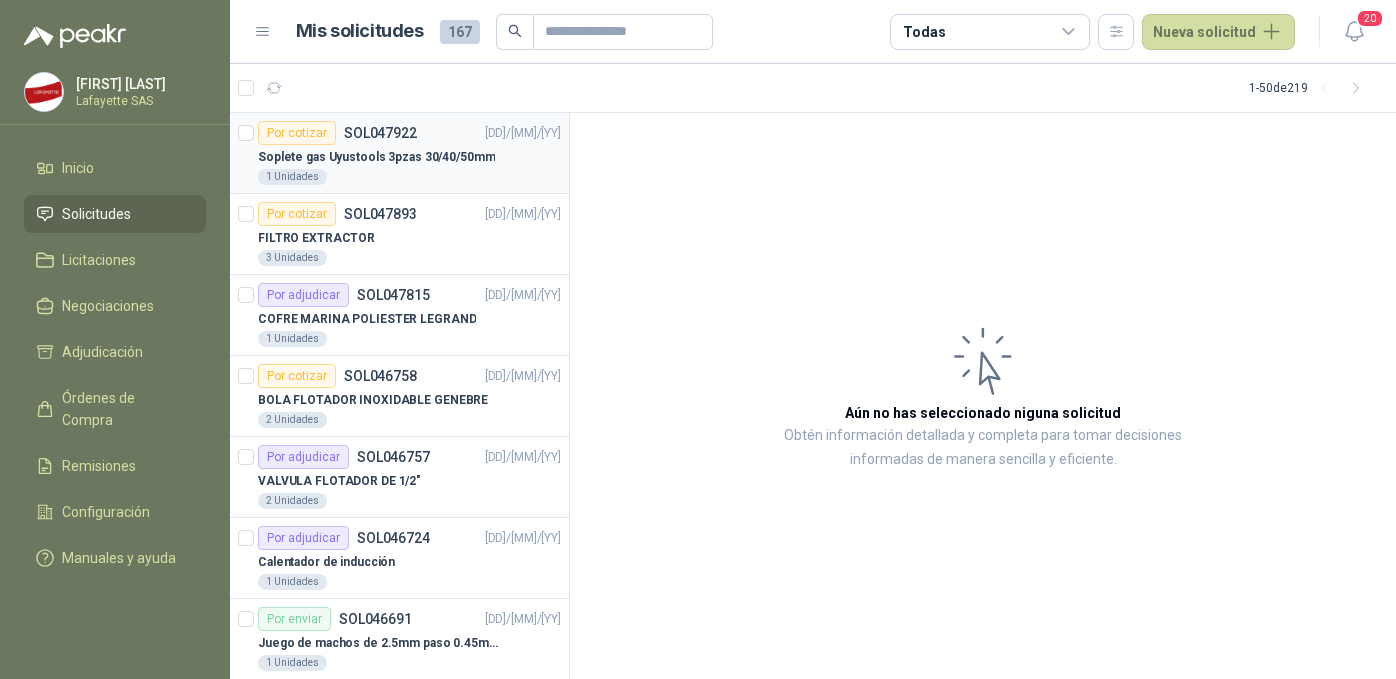 scroll, scrollTop: 0, scrollLeft: 0, axis: both 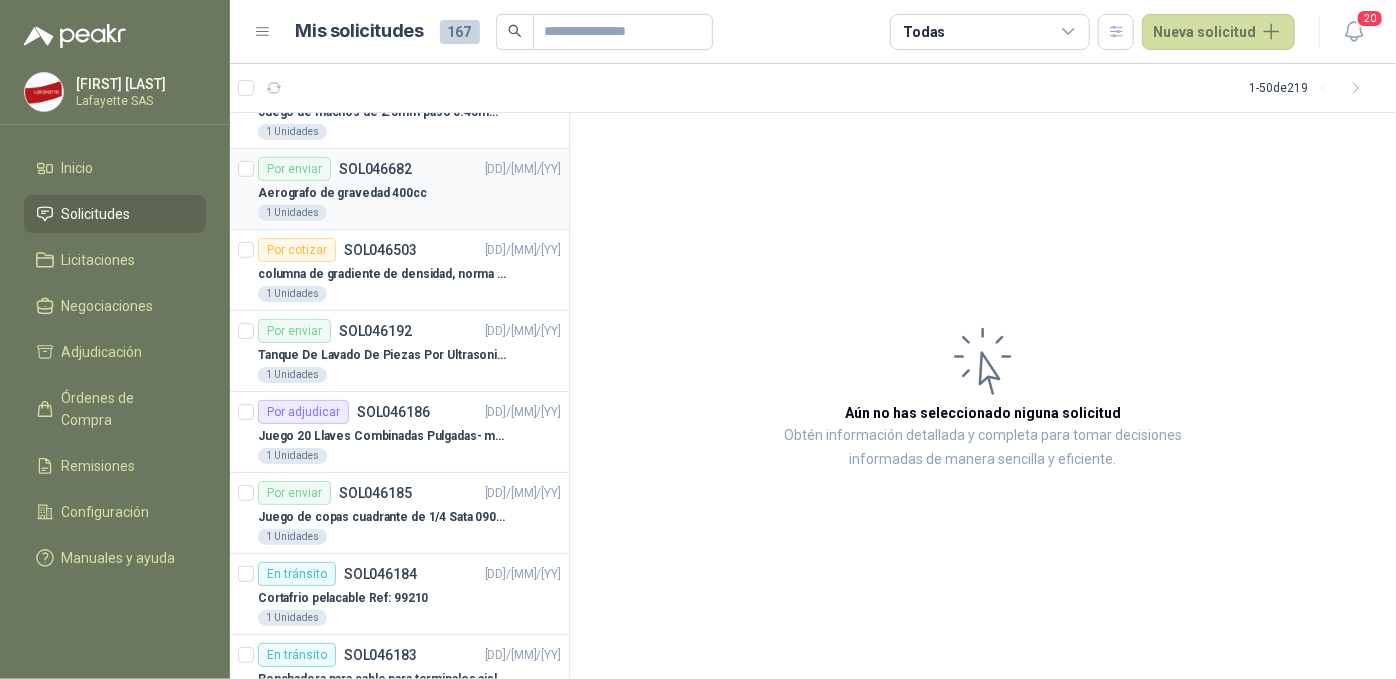 click on "Por enviar" at bounding box center (294, 169) 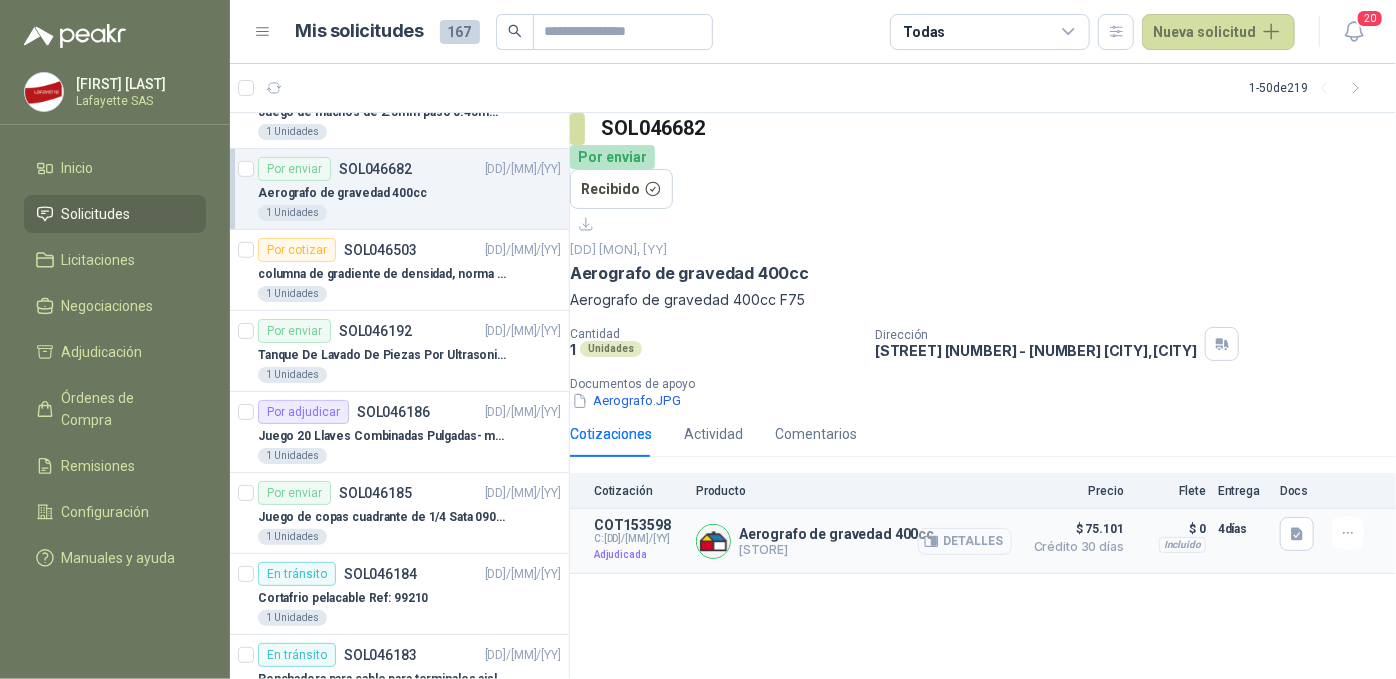 click at bounding box center (934, 542) 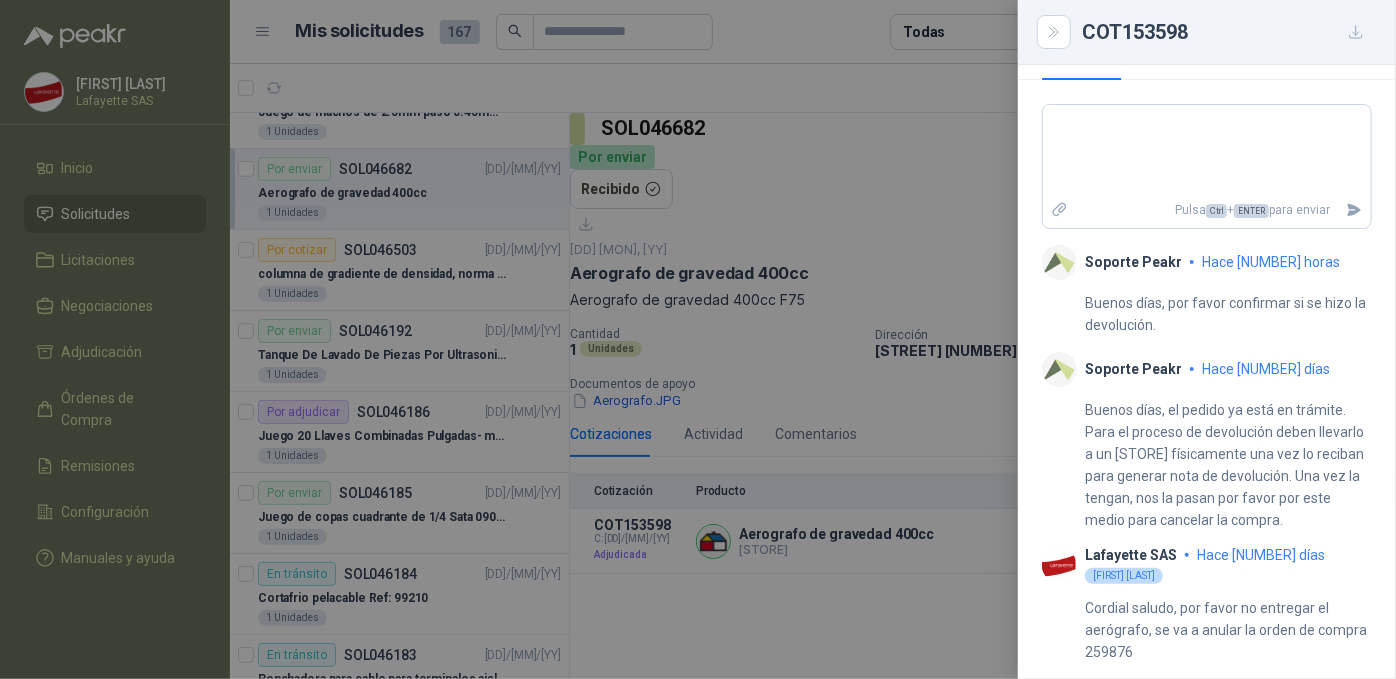 scroll, scrollTop: 656, scrollLeft: 0, axis: vertical 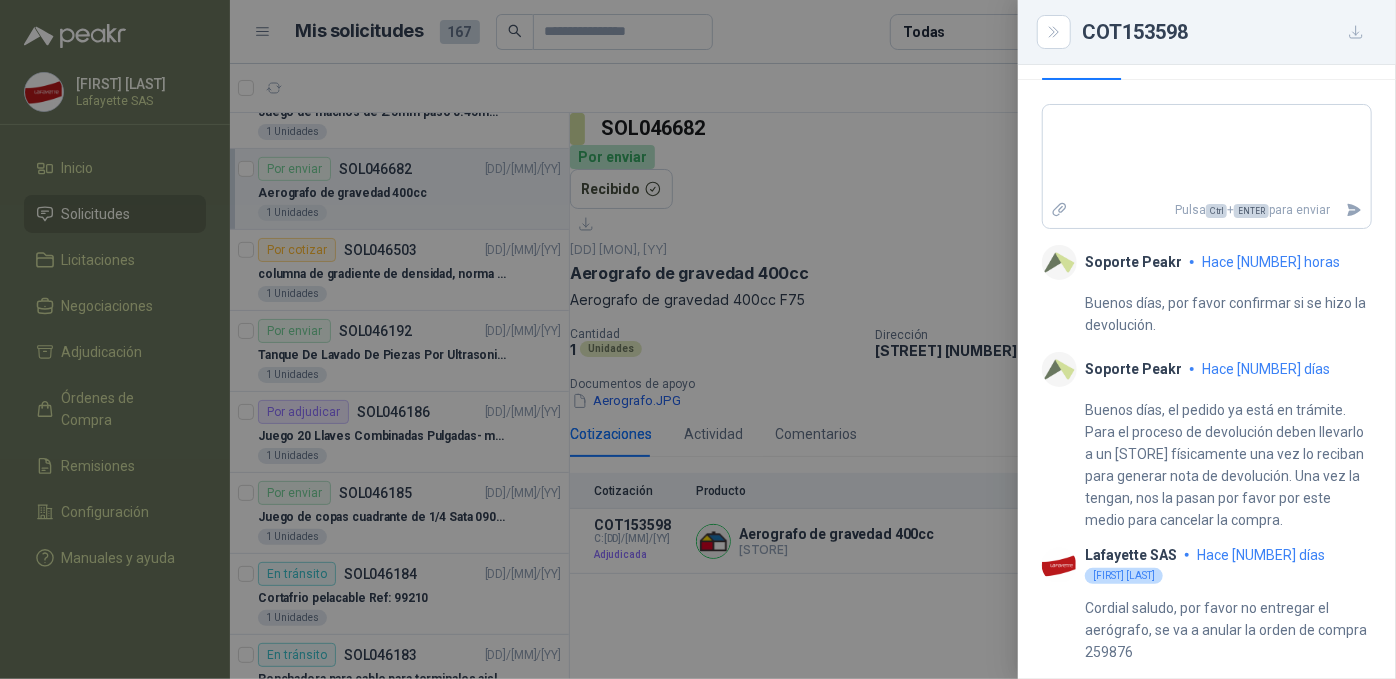drag, startPoint x: 1228, startPoint y: 378, endPoint x: 1339, endPoint y: 438, distance: 126.178444 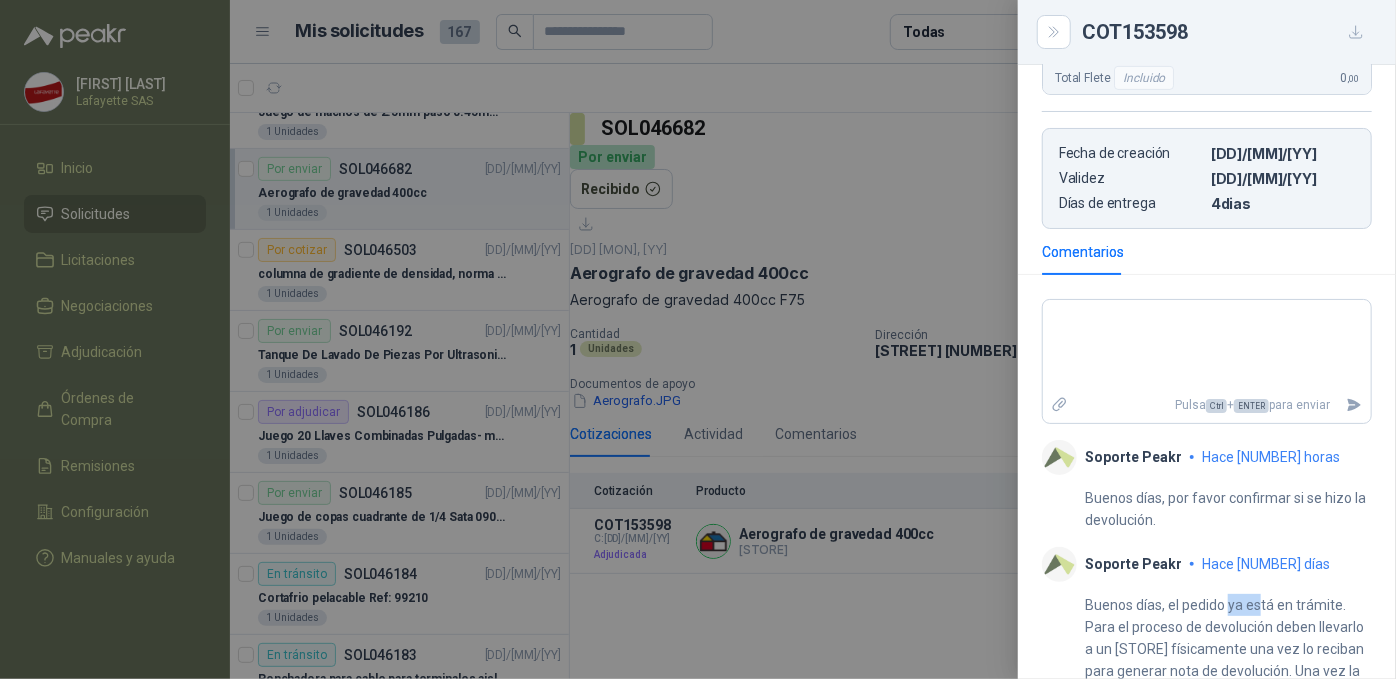 scroll, scrollTop: 438, scrollLeft: 0, axis: vertical 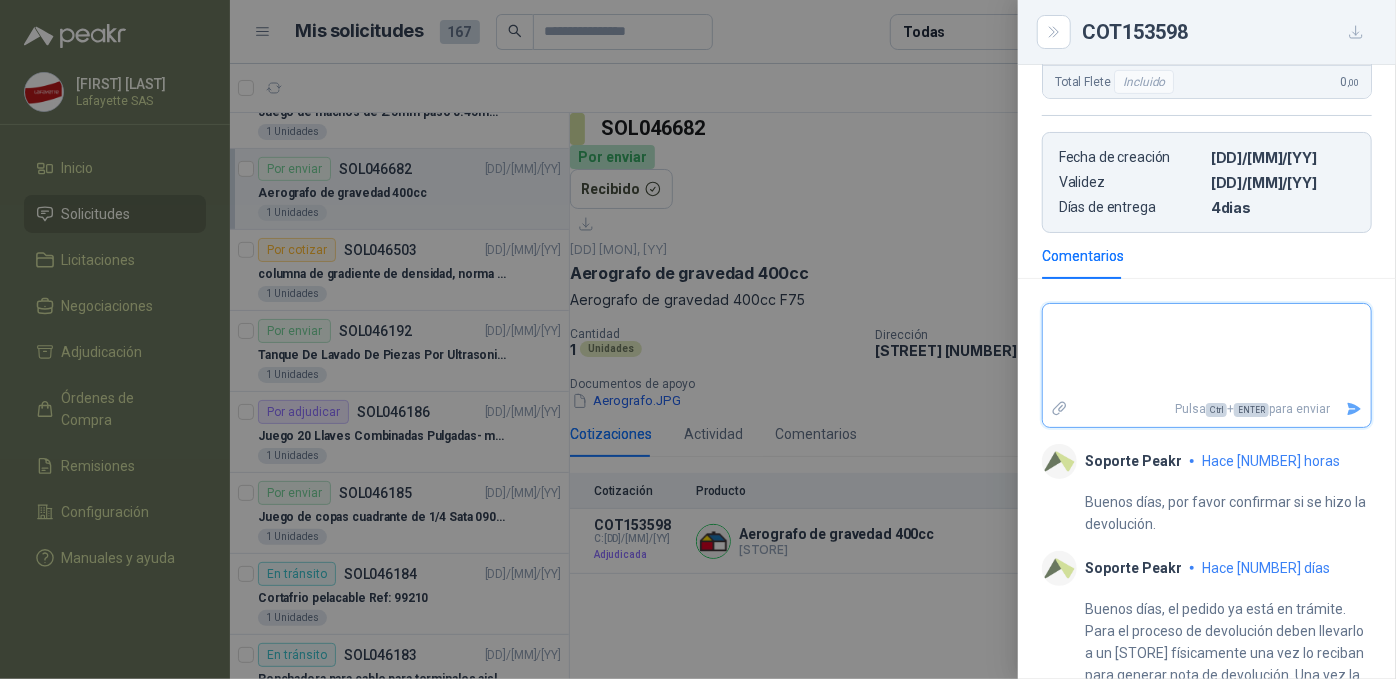 click at bounding box center (1207, 350) 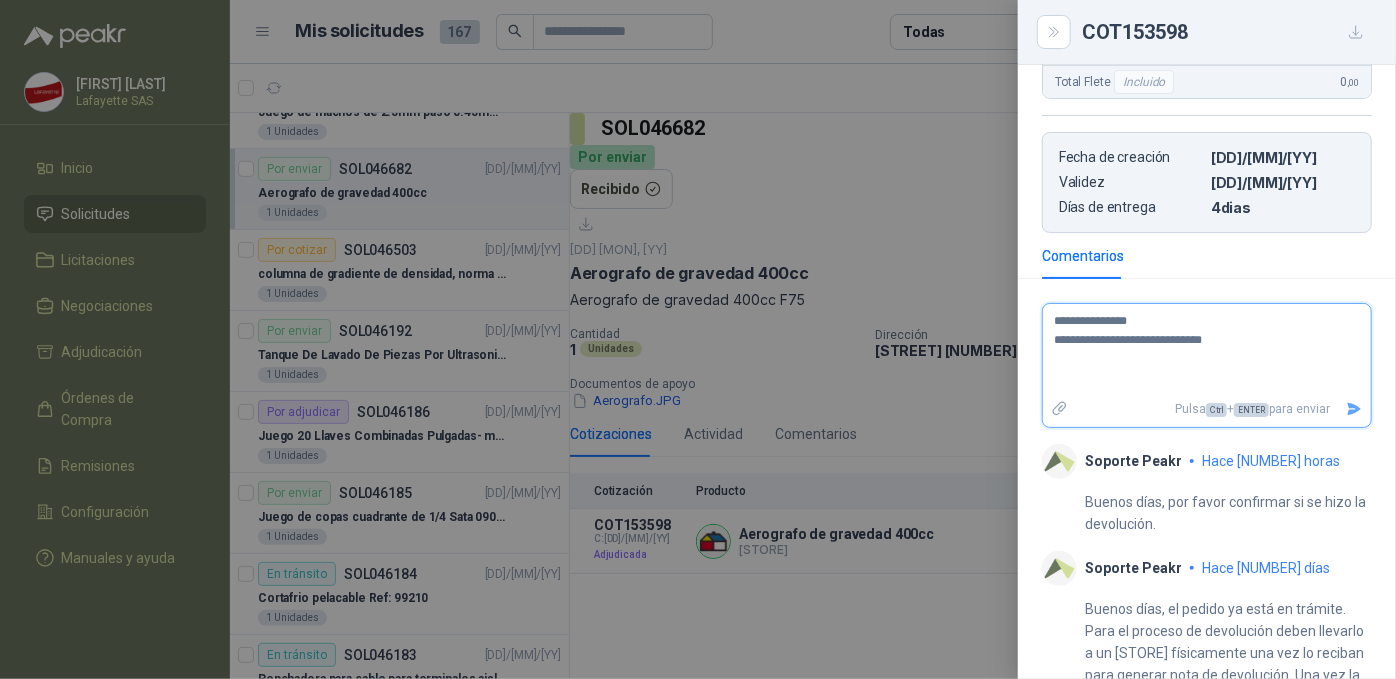 click on "**********" at bounding box center (1199, 350) 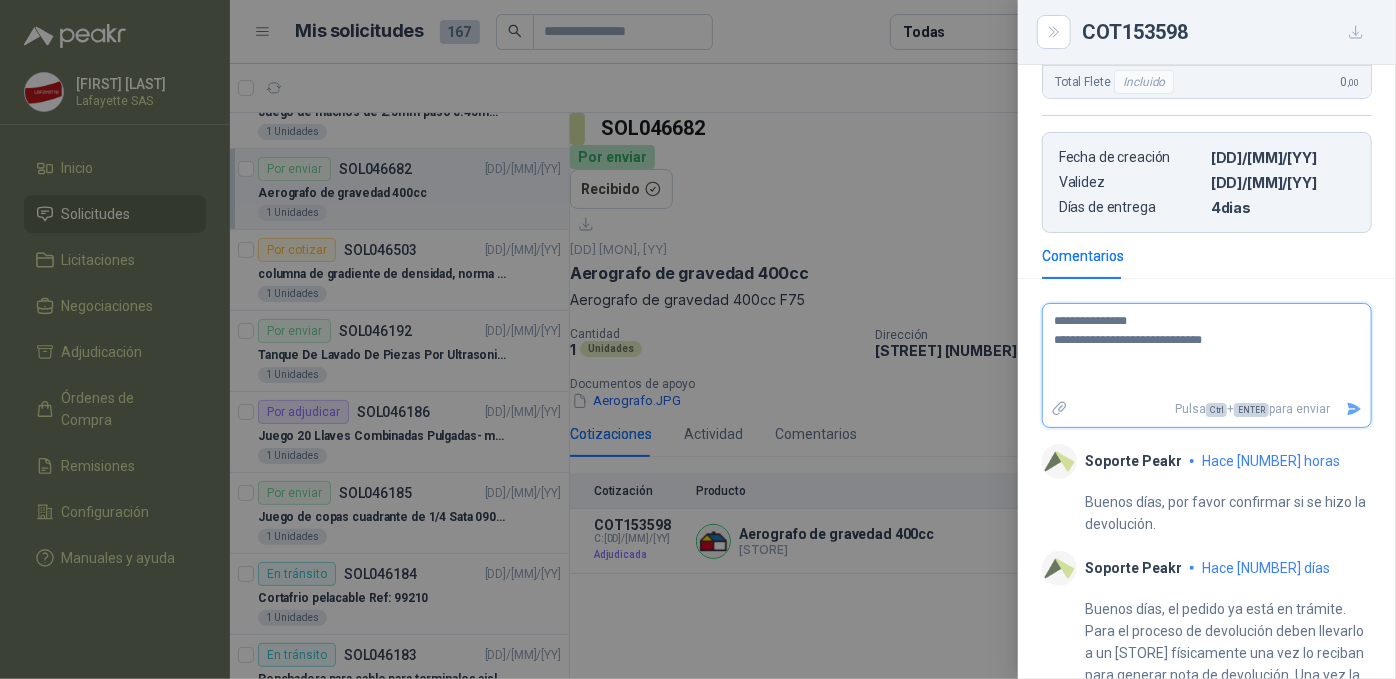click on "**********" at bounding box center (1199, 350) 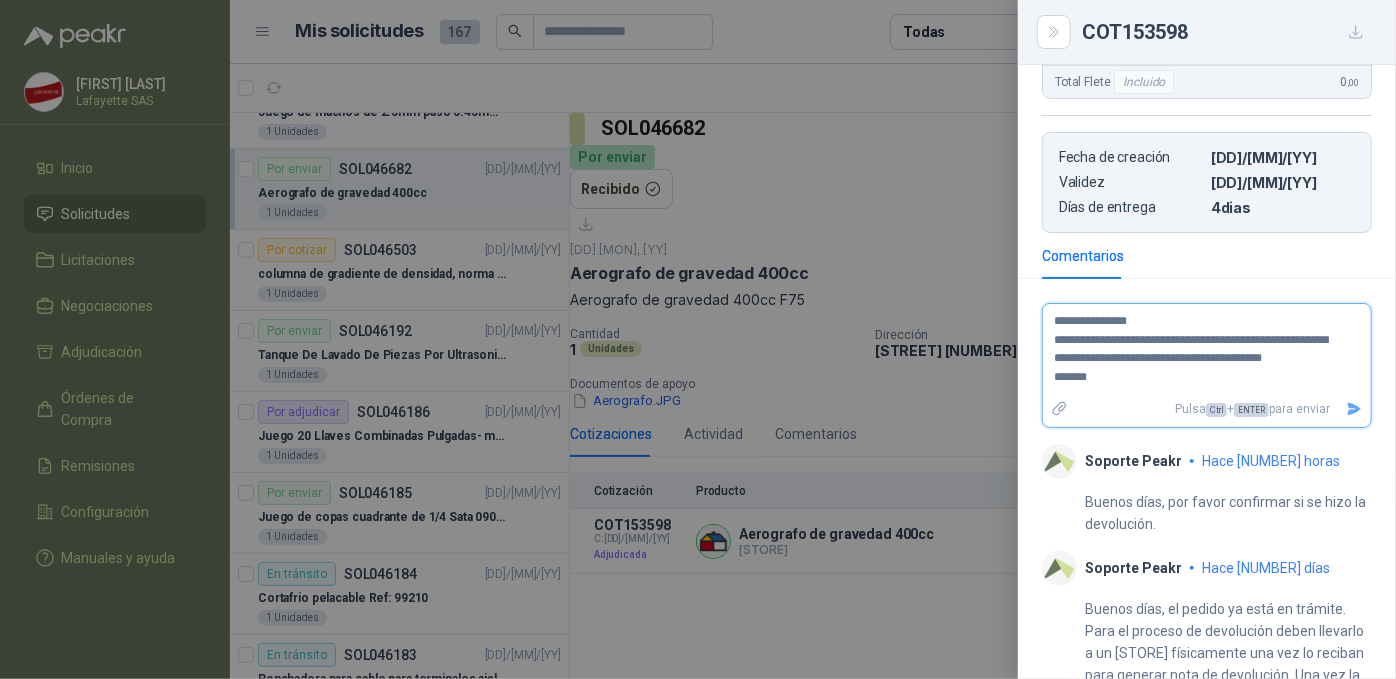 type on "**********" 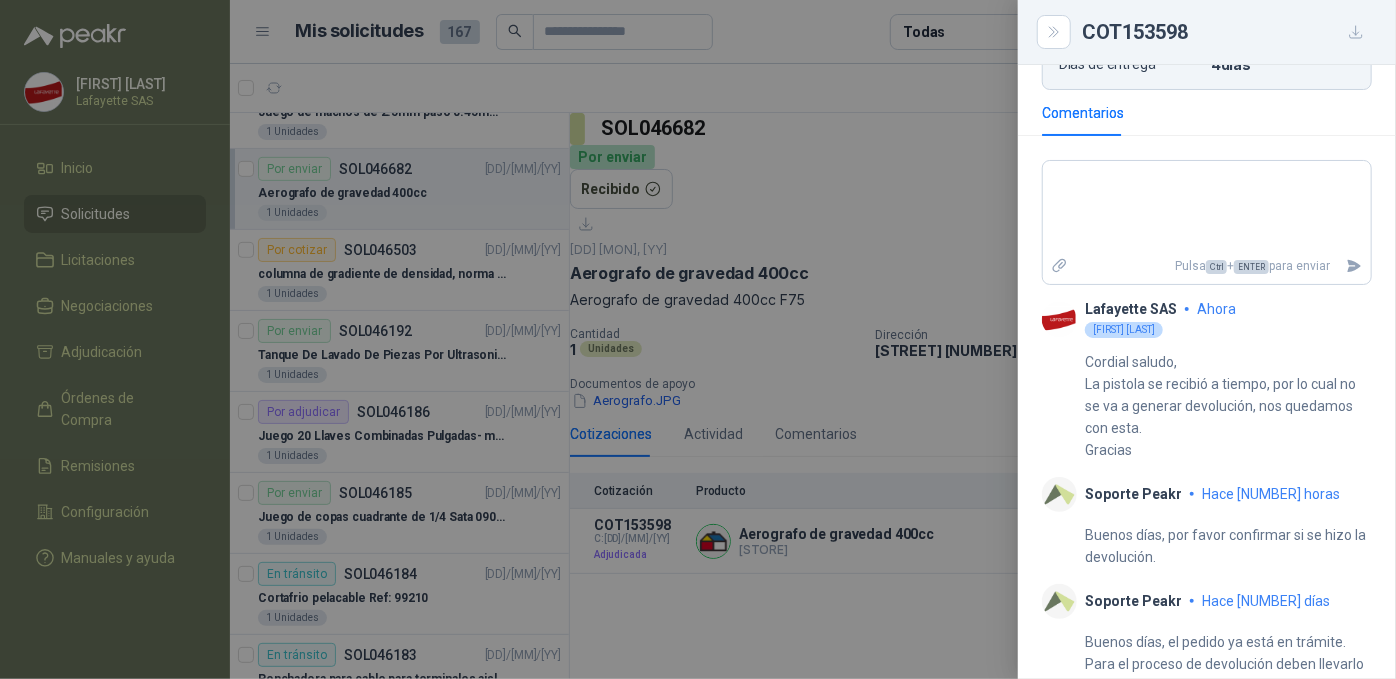scroll, scrollTop: 565, scrollLeft: 0, axis: vertical 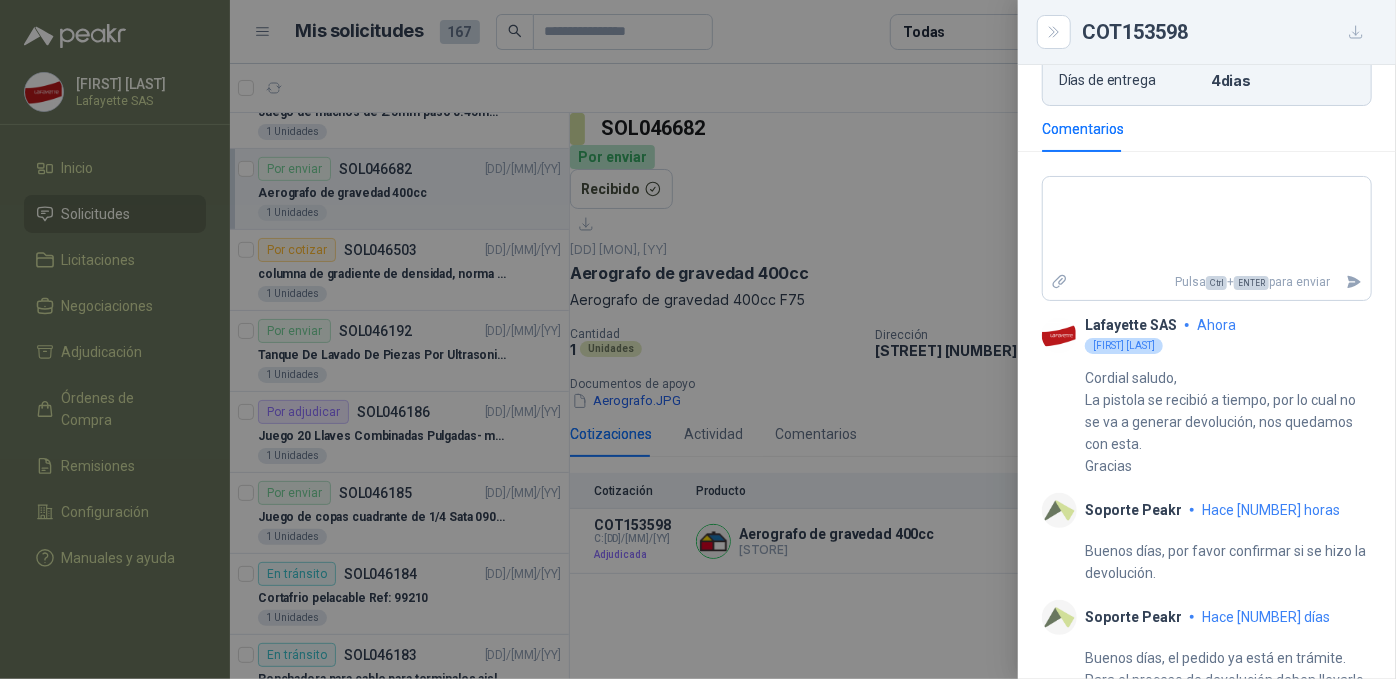 click at bounding box center (698, 339) 